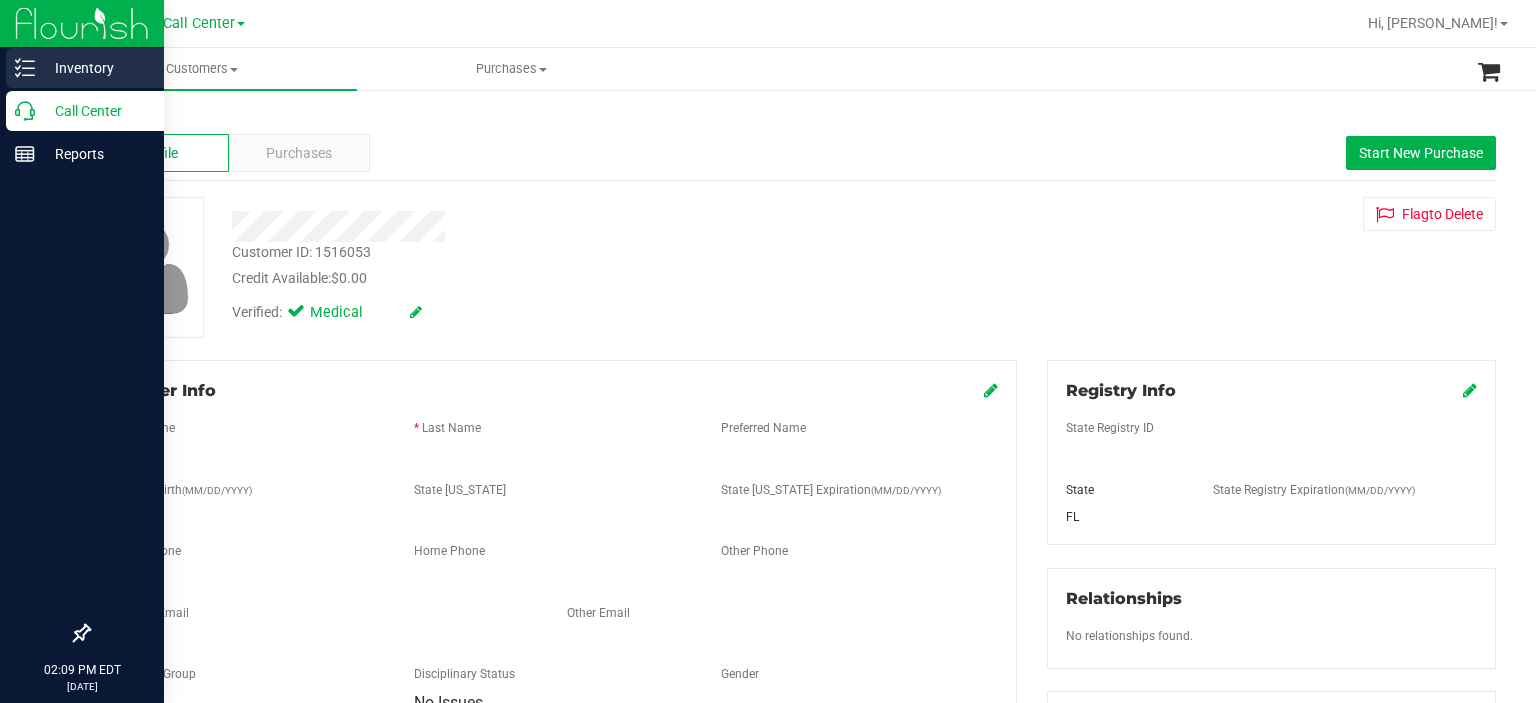 scroll, scrollTop: 0, scrollLeft: 0, axis: both 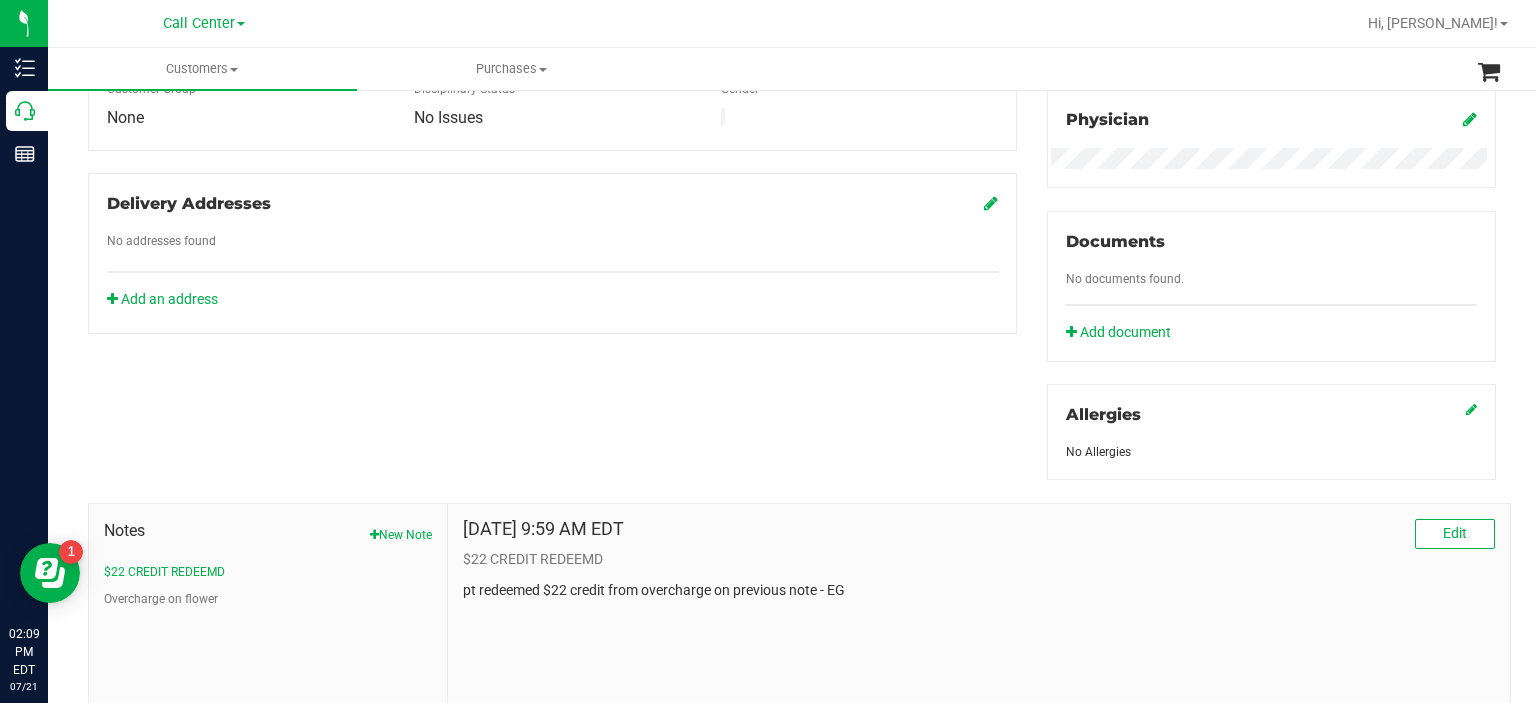 click on "Call Center" at bounding box center (204, 22) 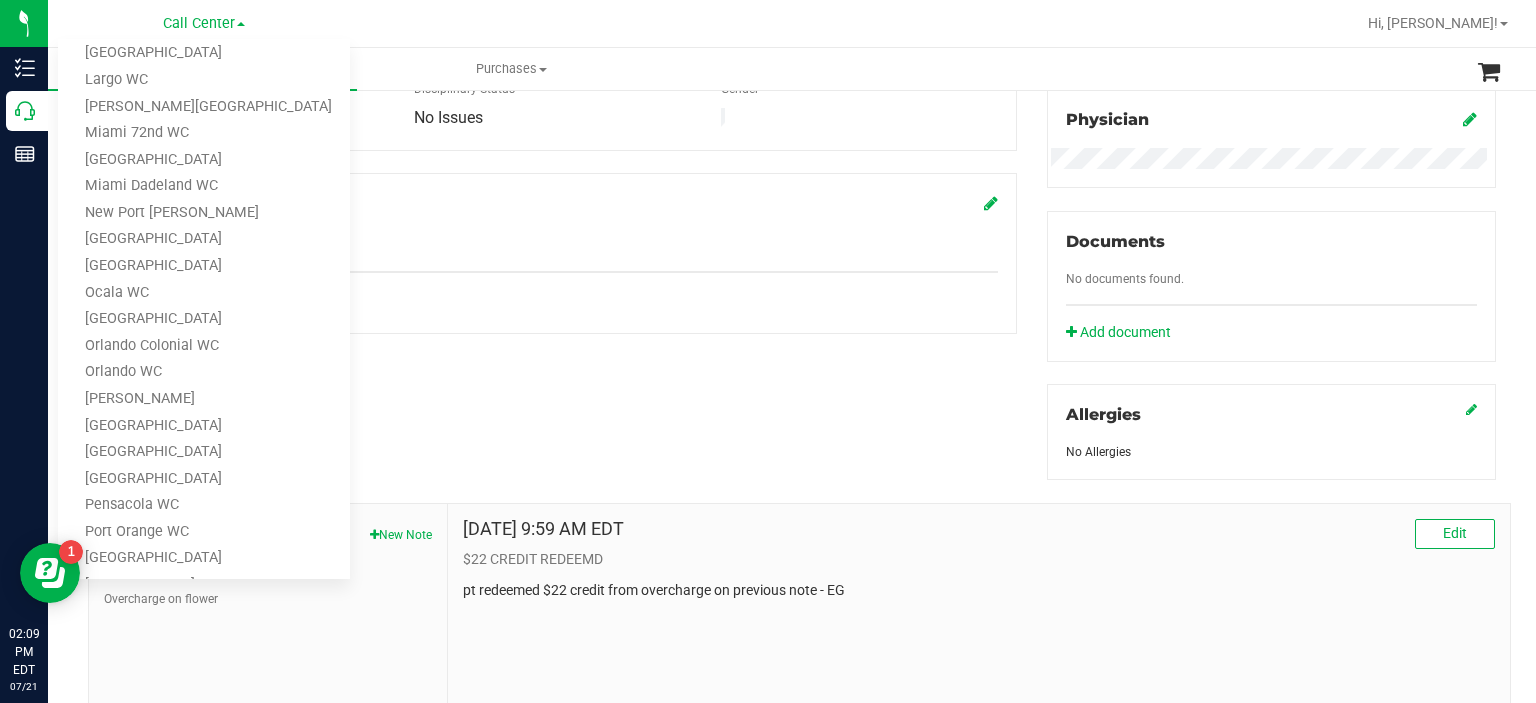 scroll, scrollTop: 504, scrollLeft: 0, axis: vertical 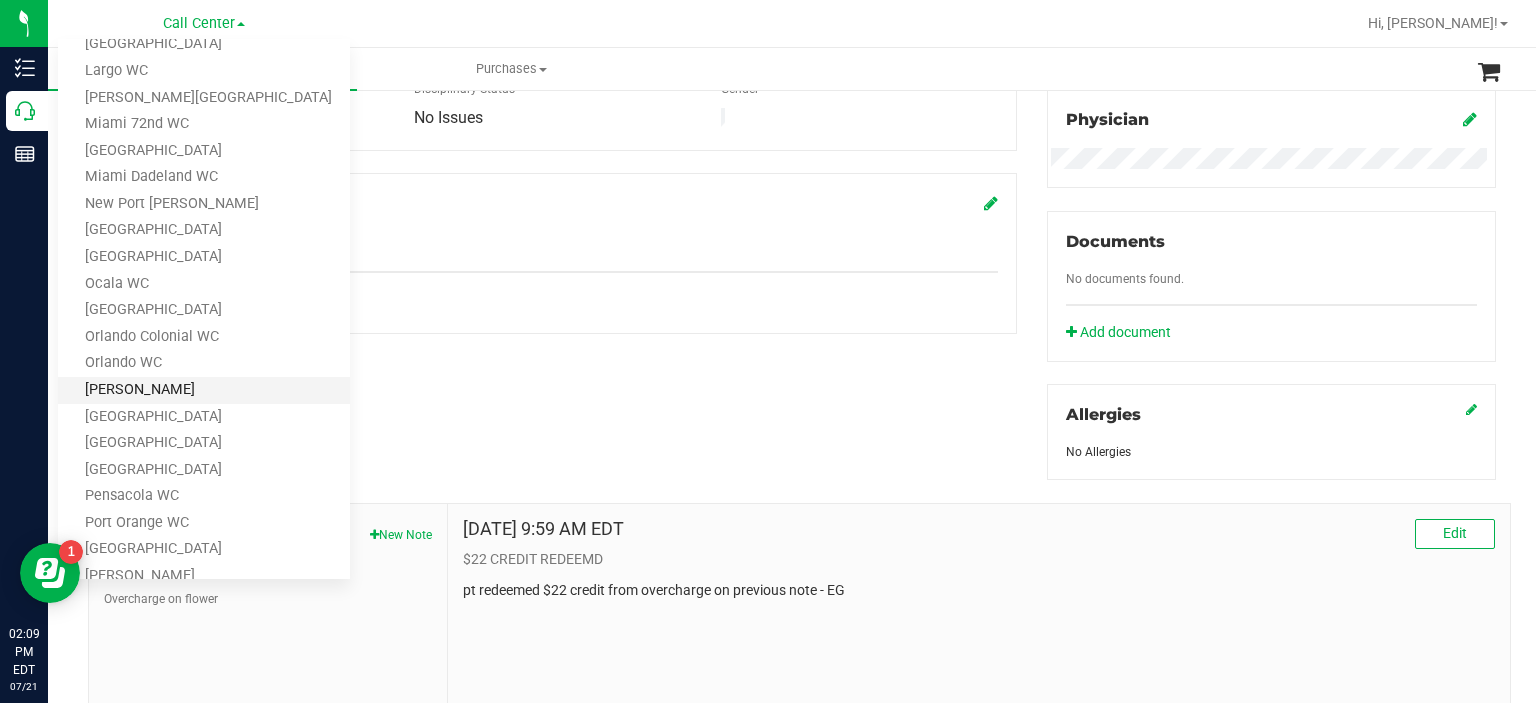 click on "[PERSON_NAME]" at bounding box center [204, 390] 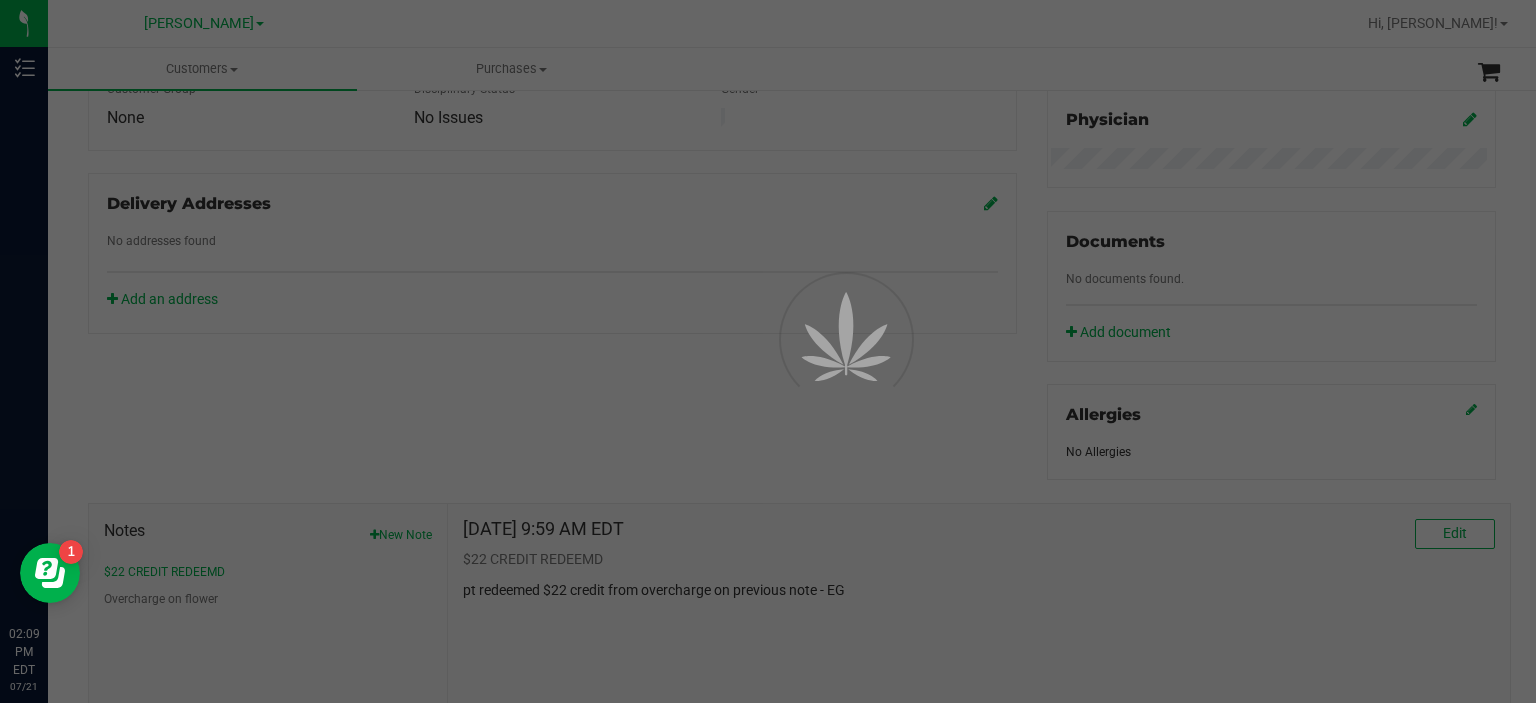 scroll, scrollTop: 0, scrollLeft: 0, axis: both 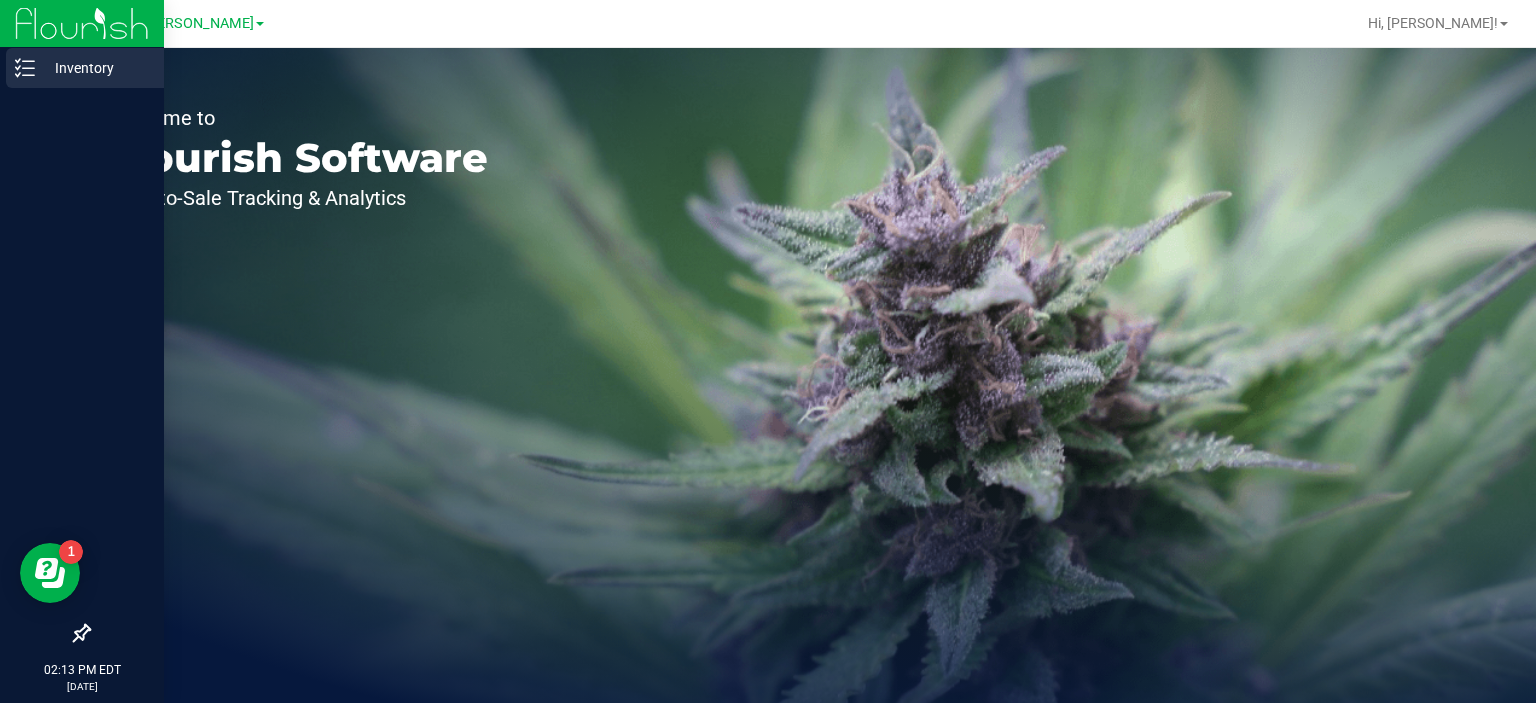 click on "Inventory" at bounding box center [85, 68] 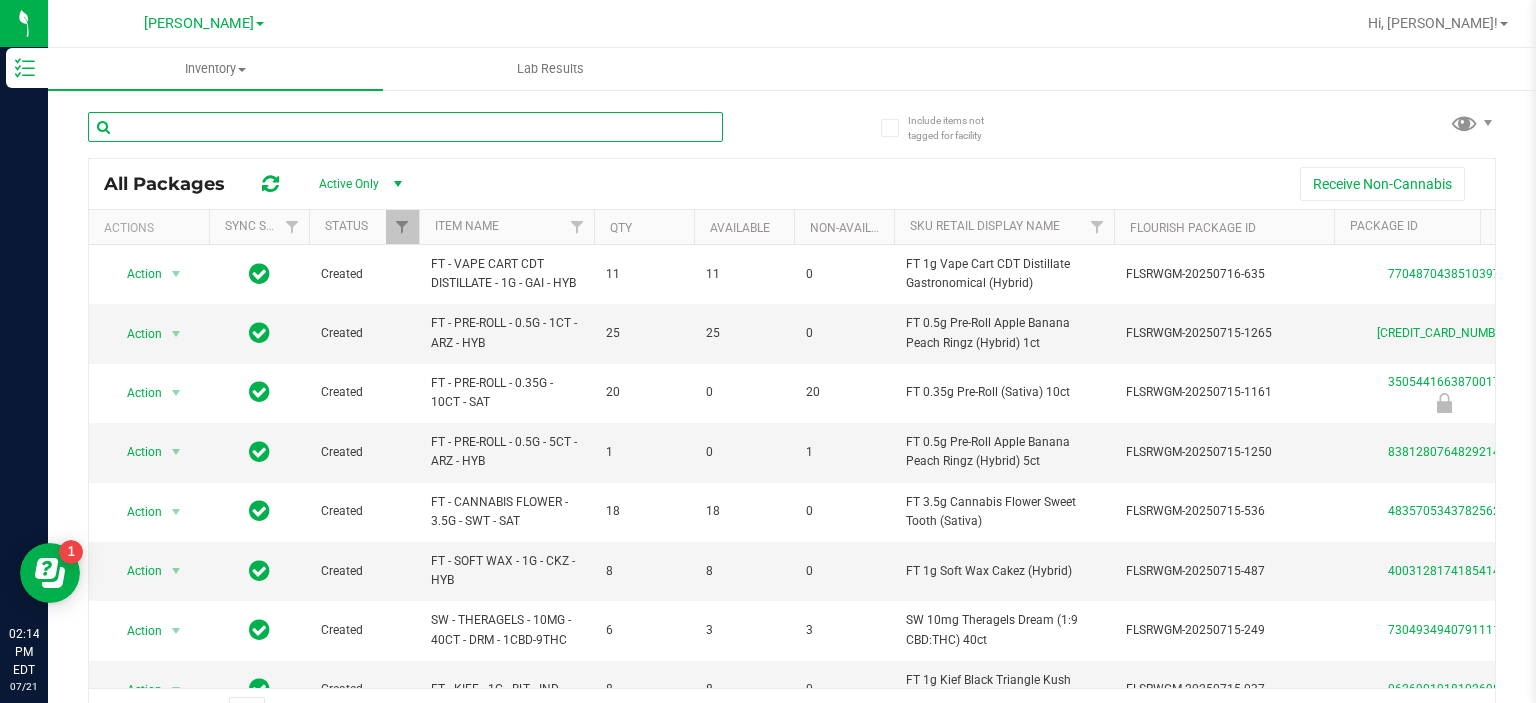 click at bounding box center (405, 127) 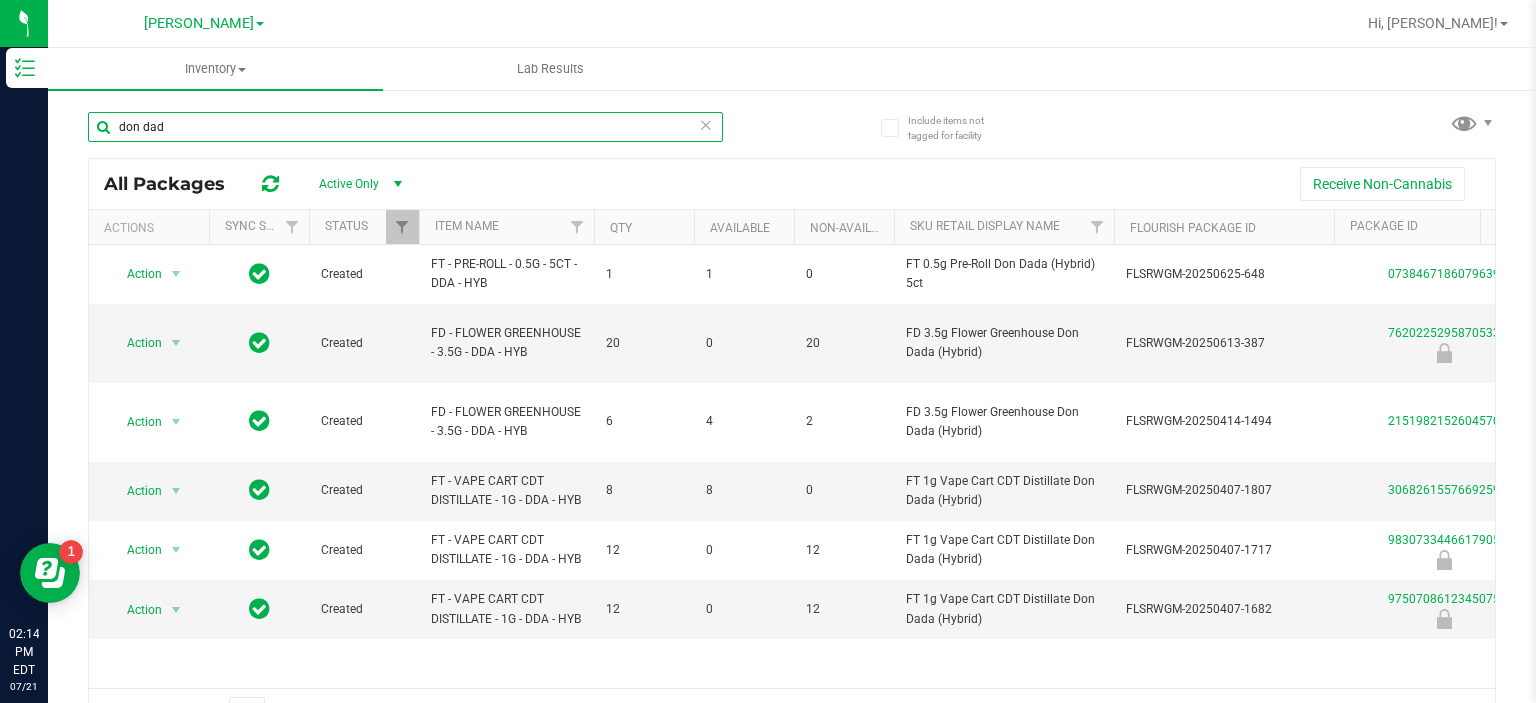 click on "don dad" at bounding box center [405, 127] 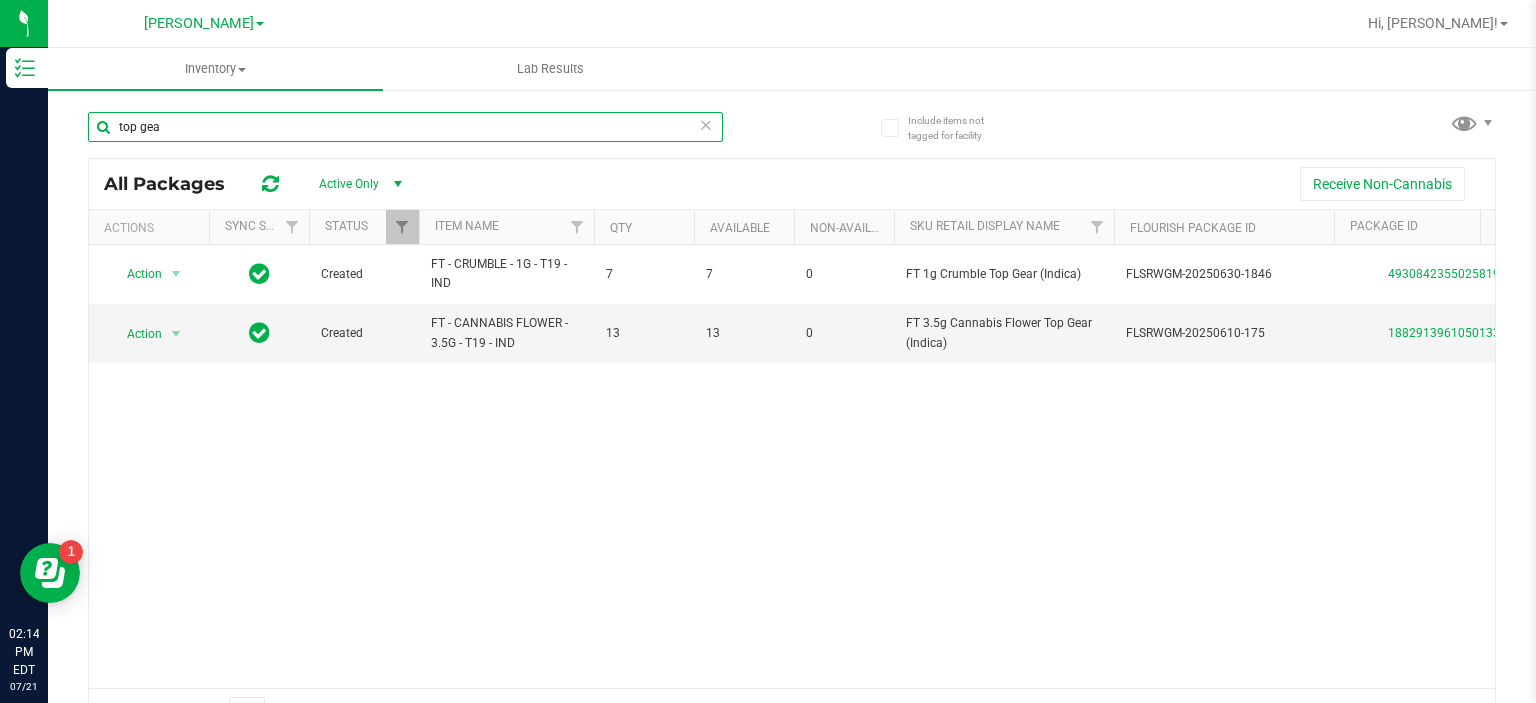 click on "top gea" at bounding box center [405, 127] 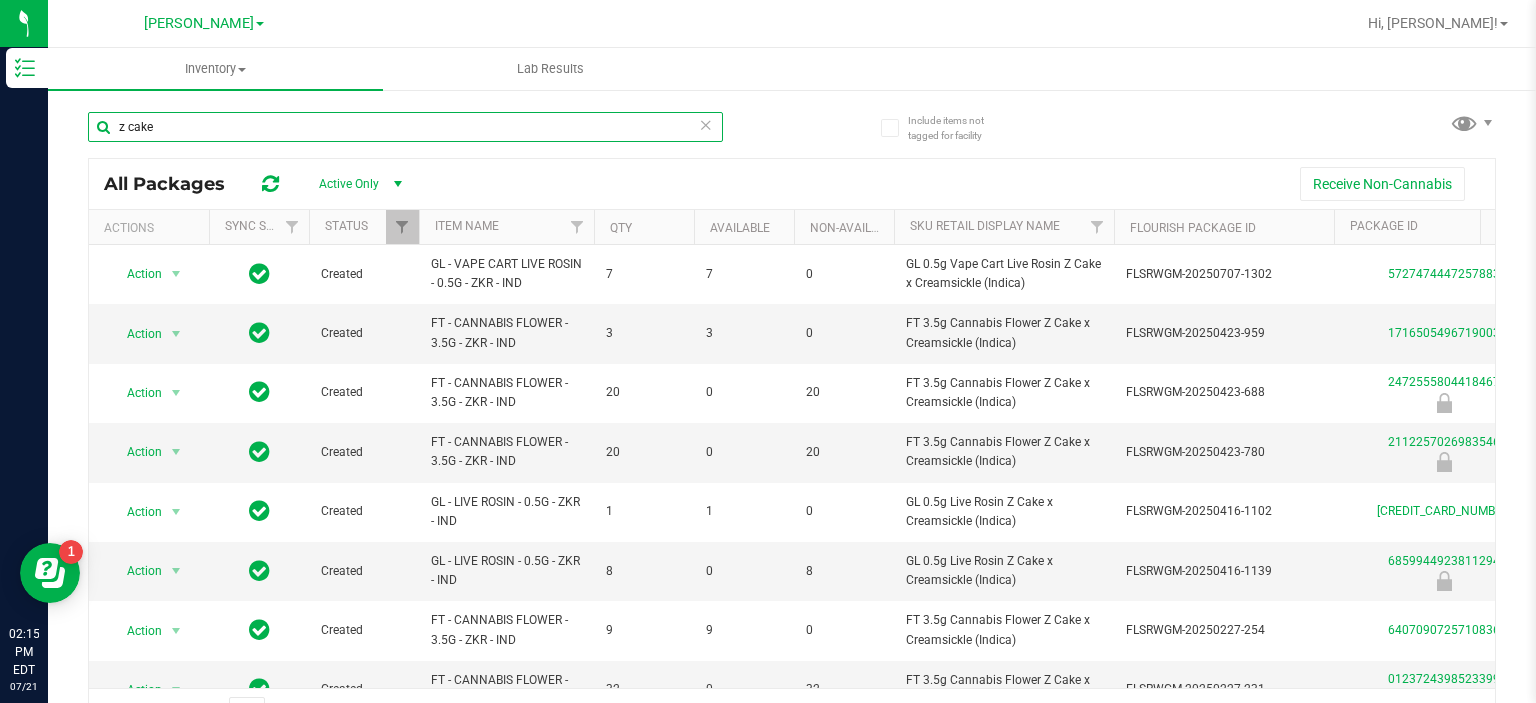 click on "z cake" at bounding box center (405, 127) 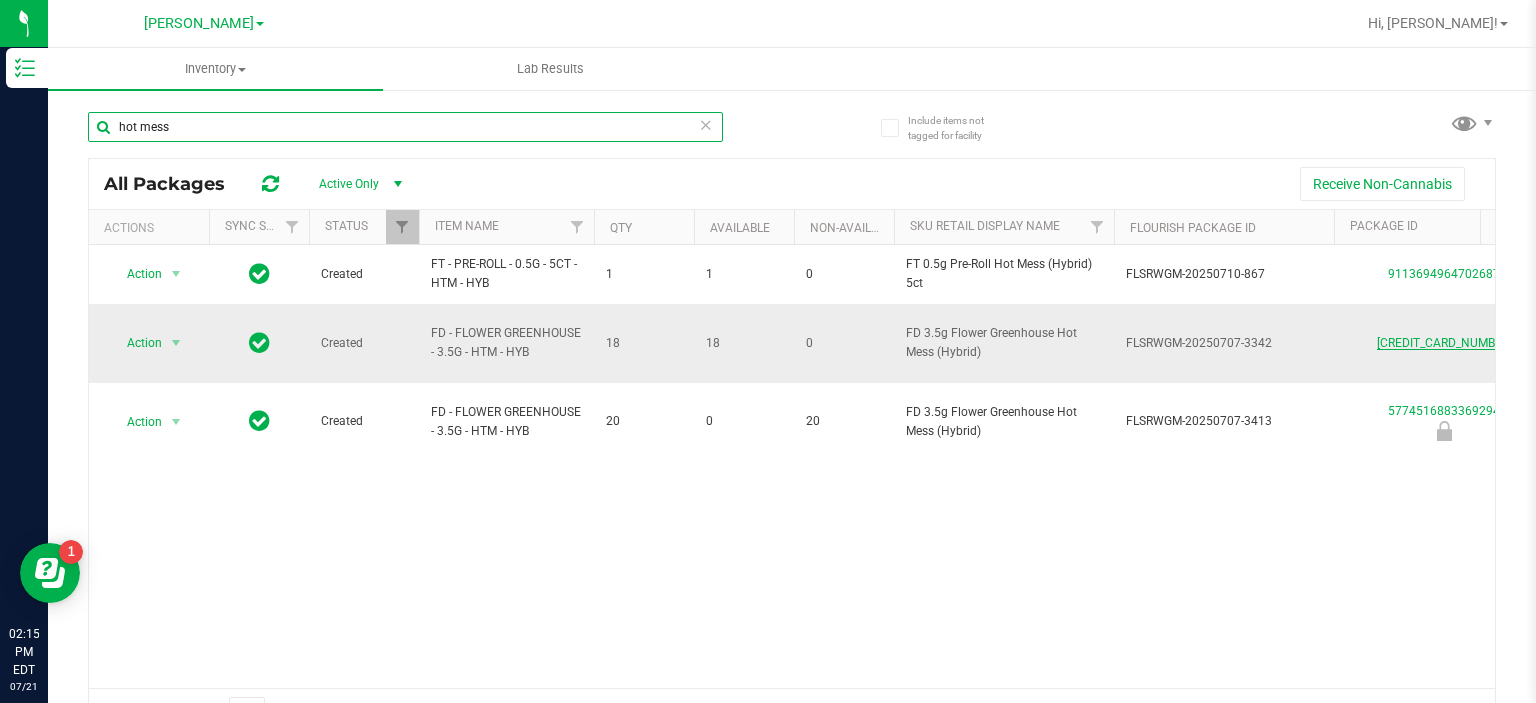 type on "hot mess" 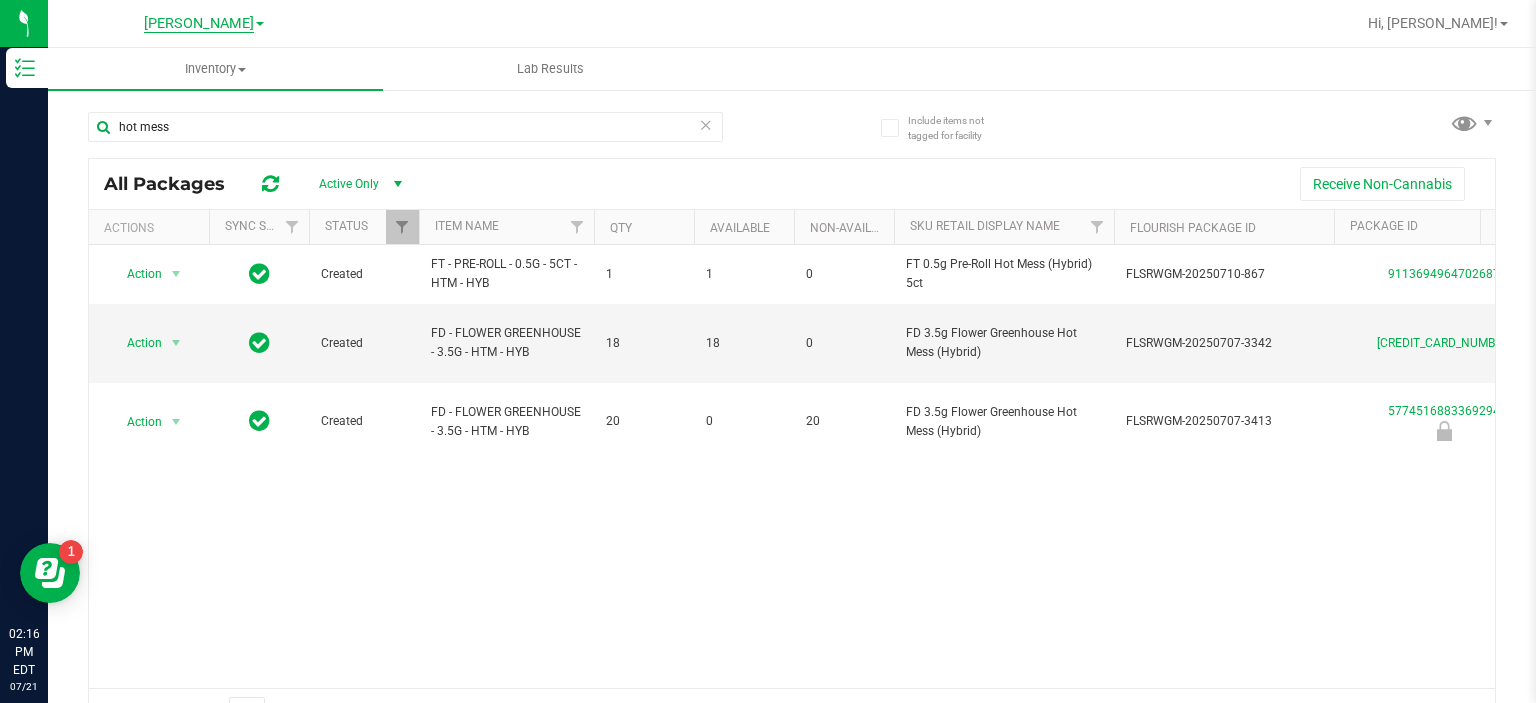 click on "[PERSON_NAME]" at bounding box center [199, 24] 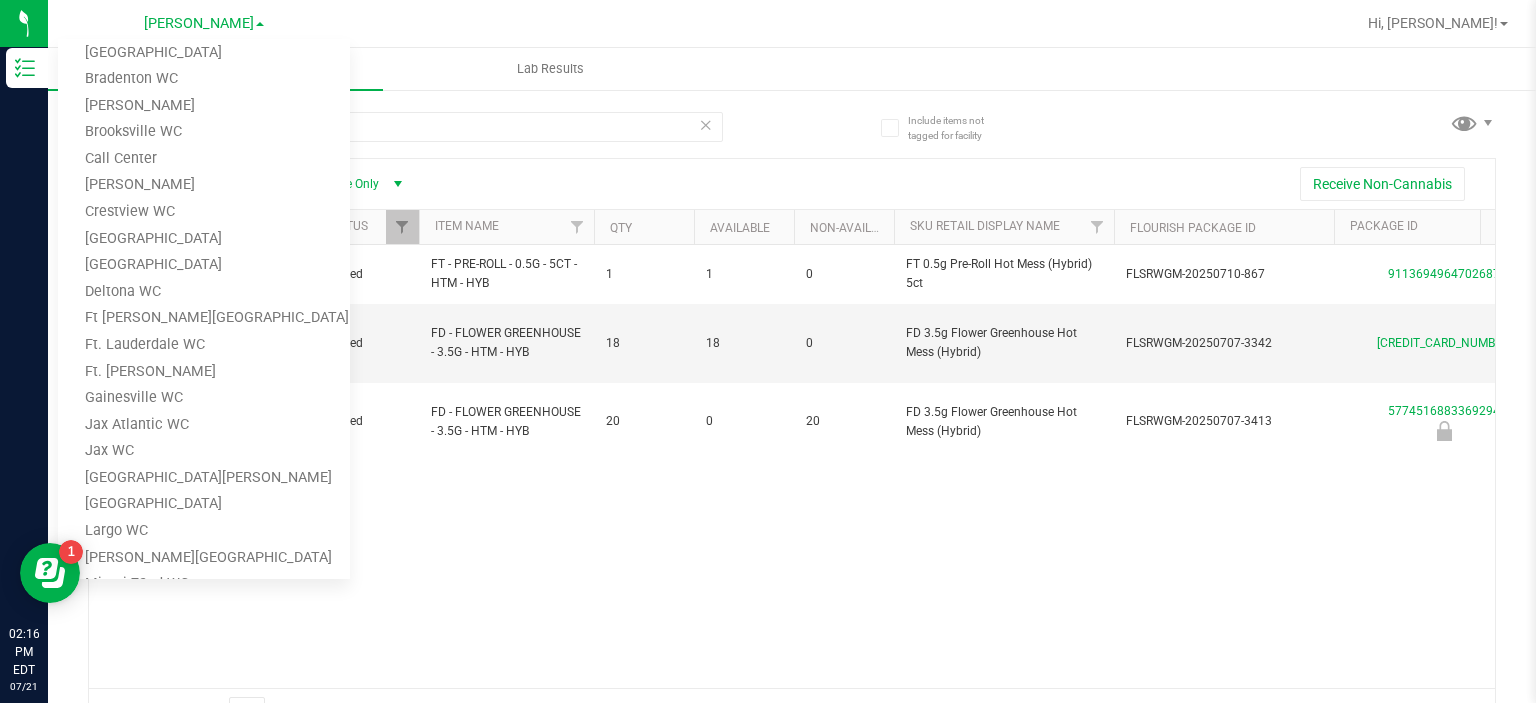 scroll, scrollTop: 0, scrollLeft: 0, axis: both 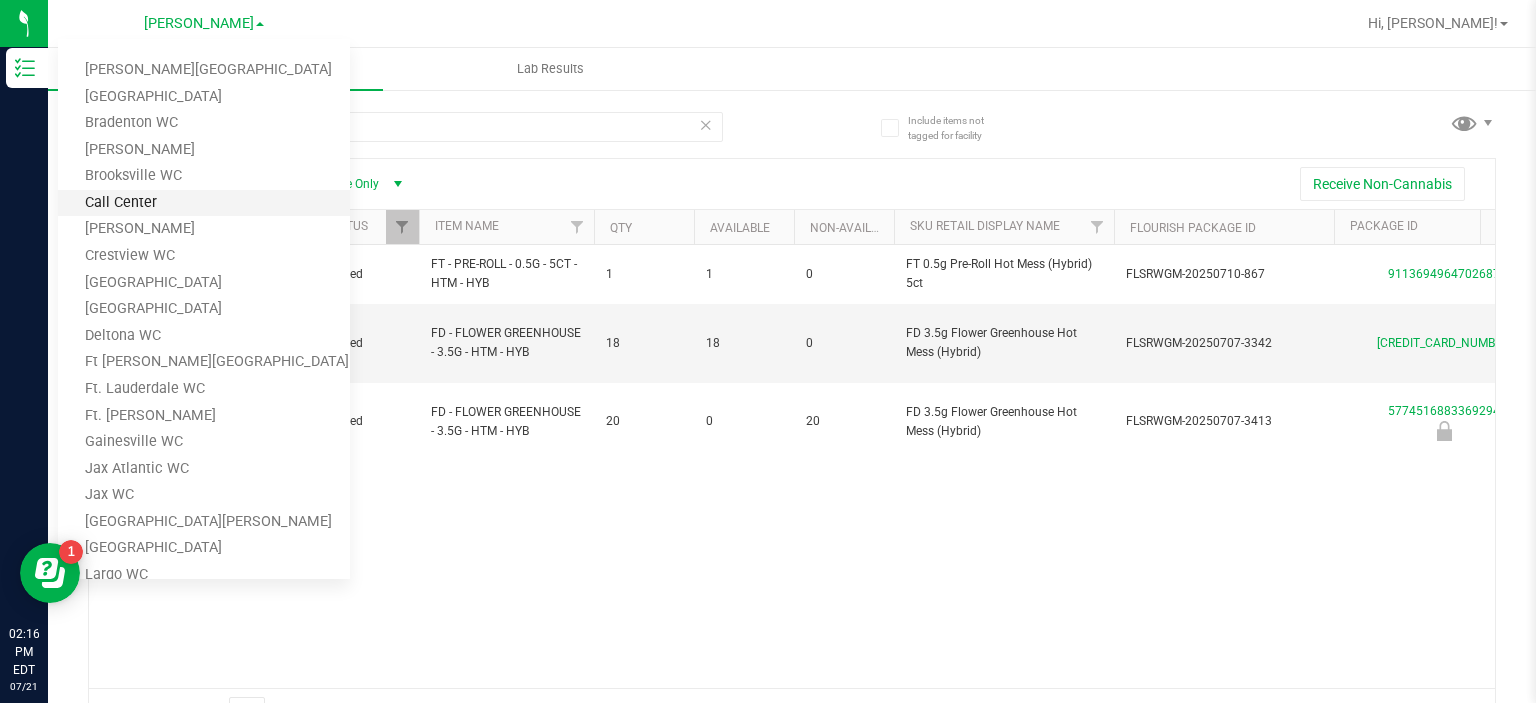 click on "Call Center" at bounding box center [204, 203] 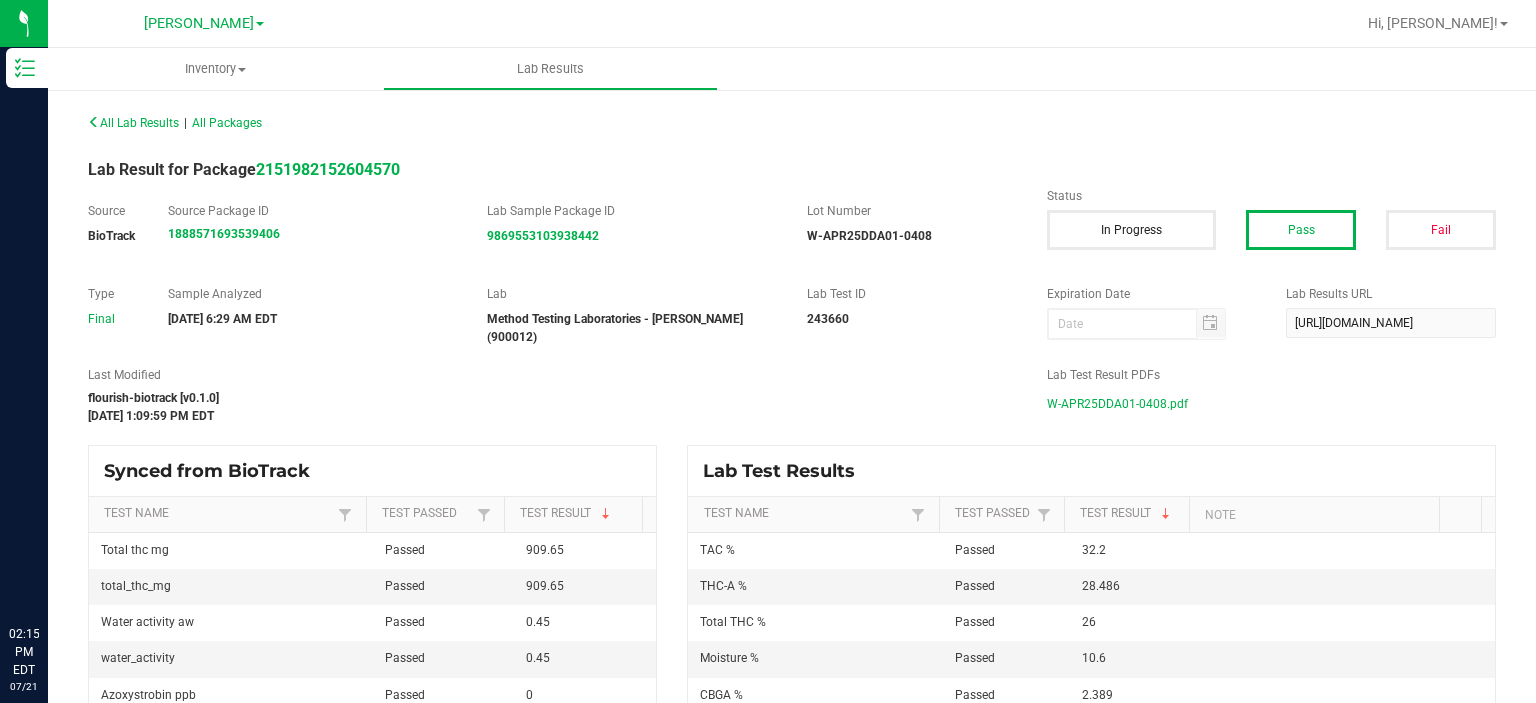 scroll, scrollTop: 0, scrollLeft: 0, axis: both 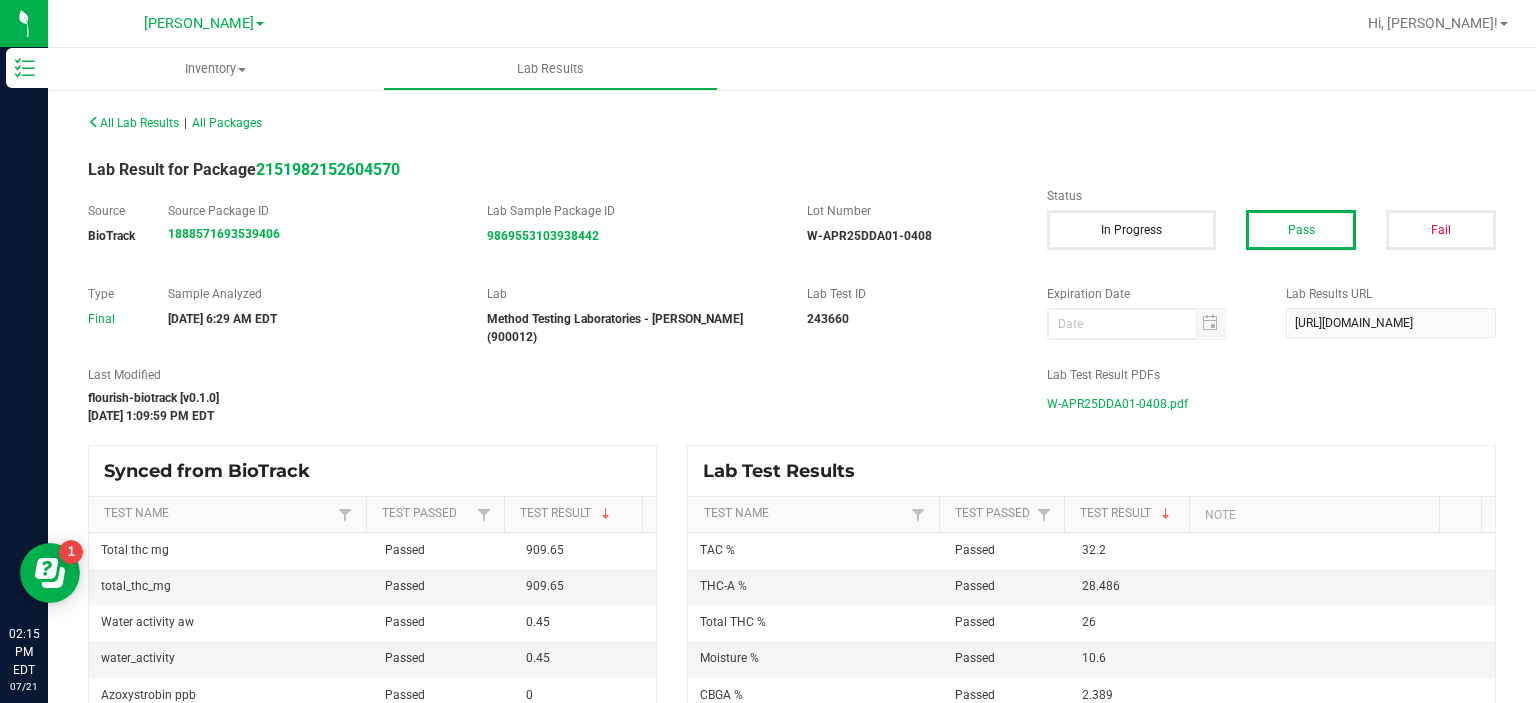 click on "W-APR25DDA01-0408.pdf" at bounding box center (1117, 404) 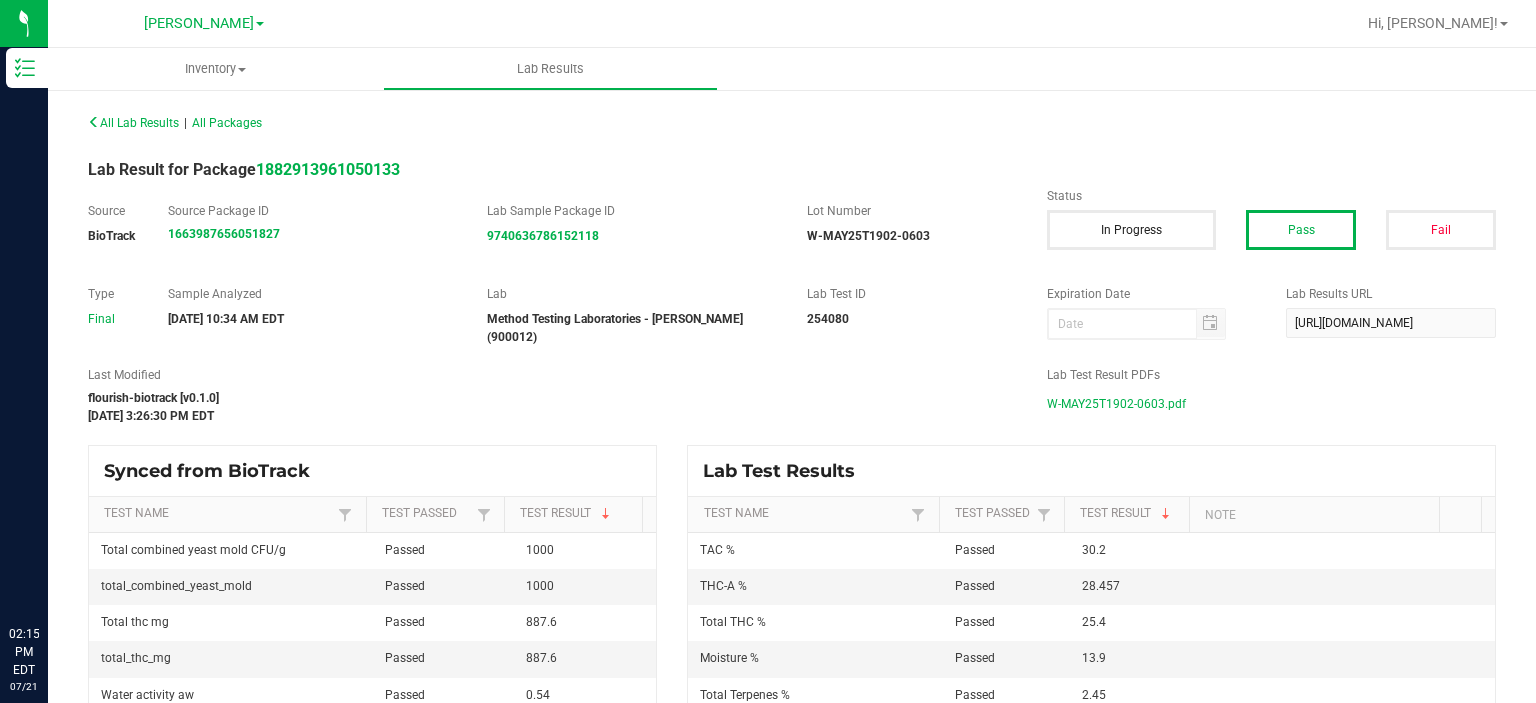 scroll, scrollTop: 0, scrollLeft: 0, axis: both 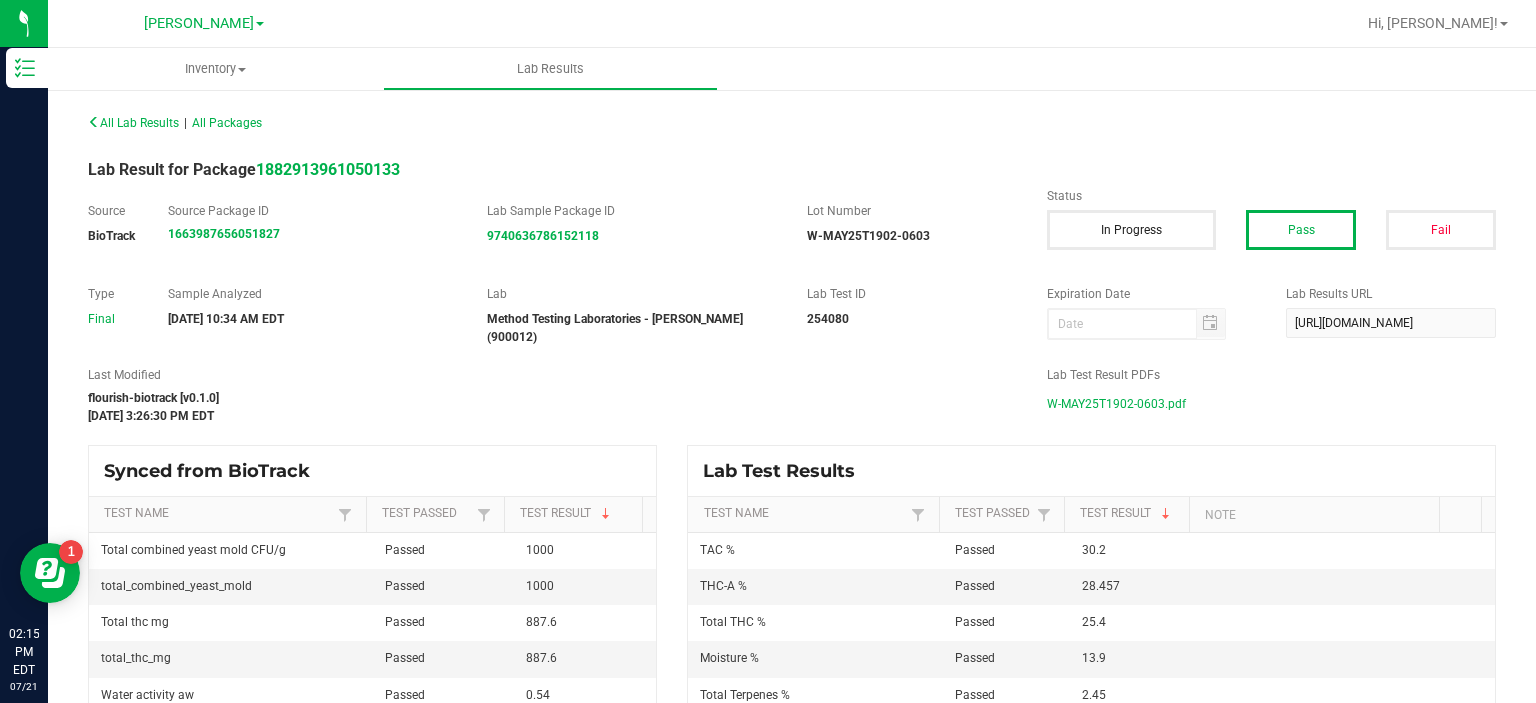 click on "W-MAY25T1902-0603.pdf" at bounding box center [1116, 404] 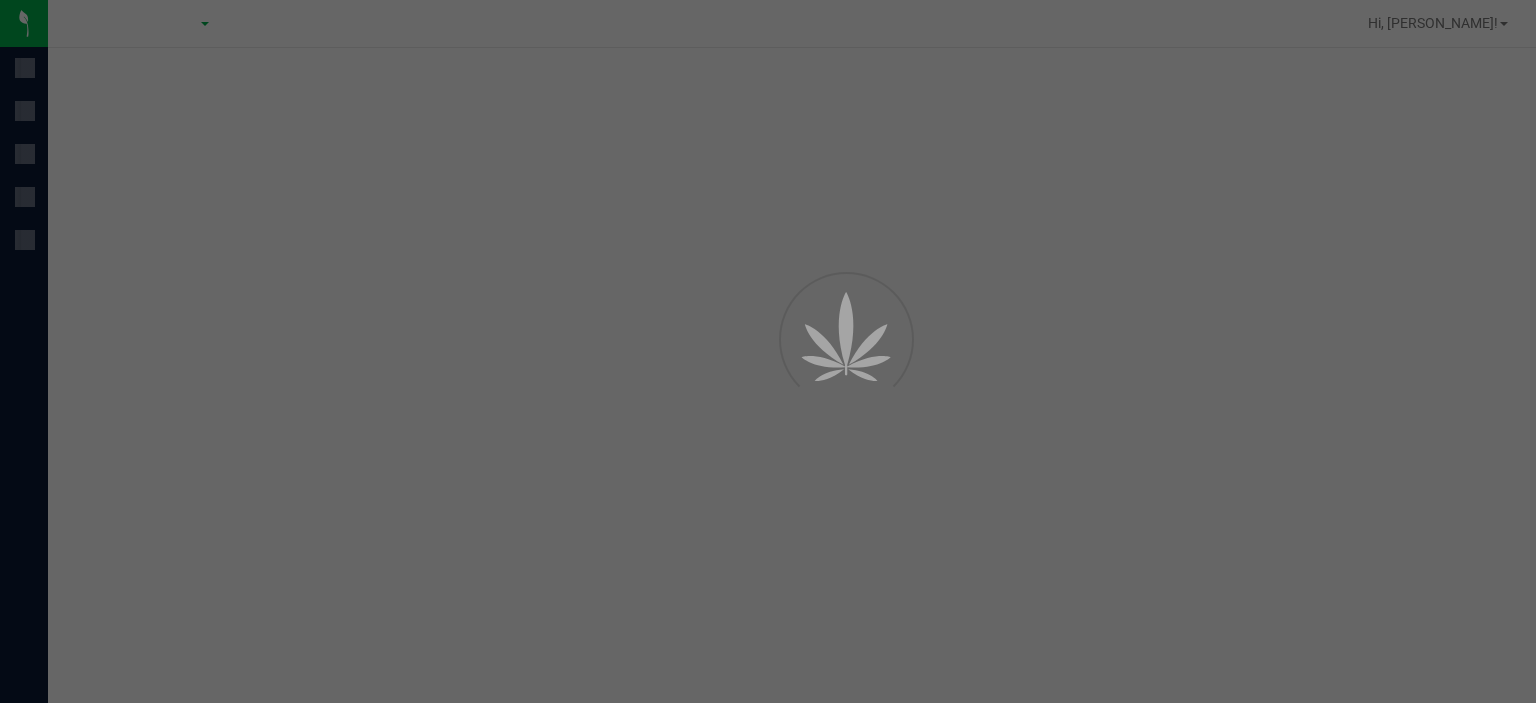 scroll, scrollTop: 0, scrollLeft: 0, axis: both 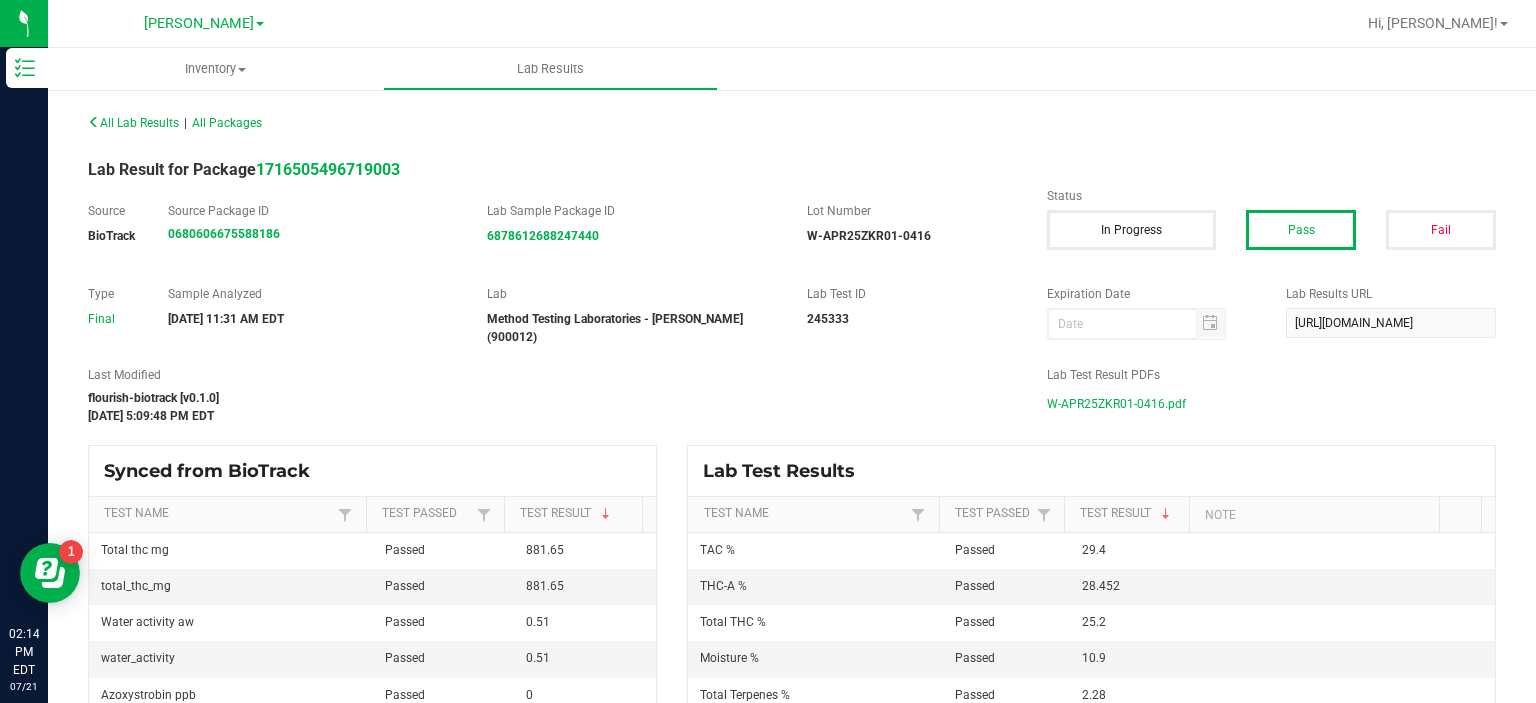 click on "W-APR25ZKR01-0416.pdf" at bounding box center (1116, 404) 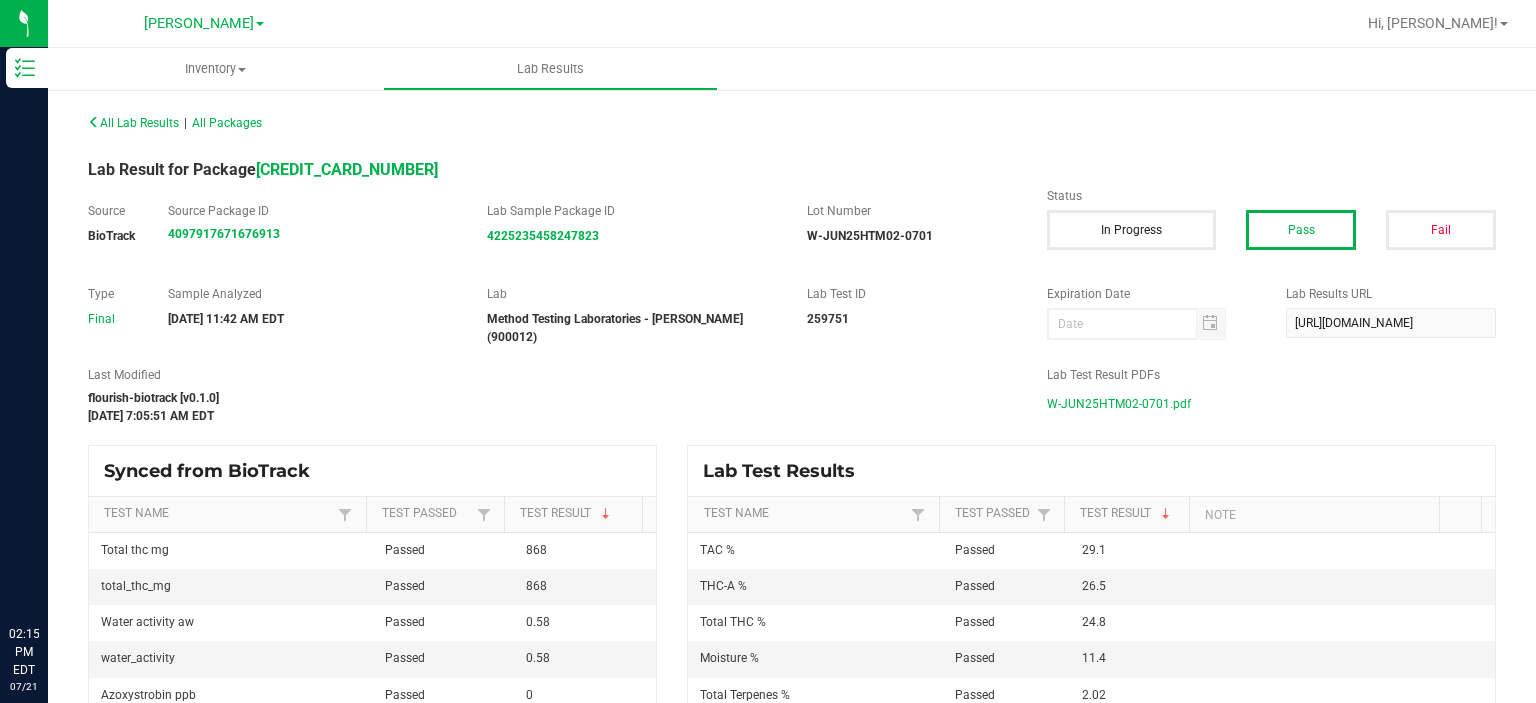scroll, scrollTop: 0, scrollLeft: 0, axis: both 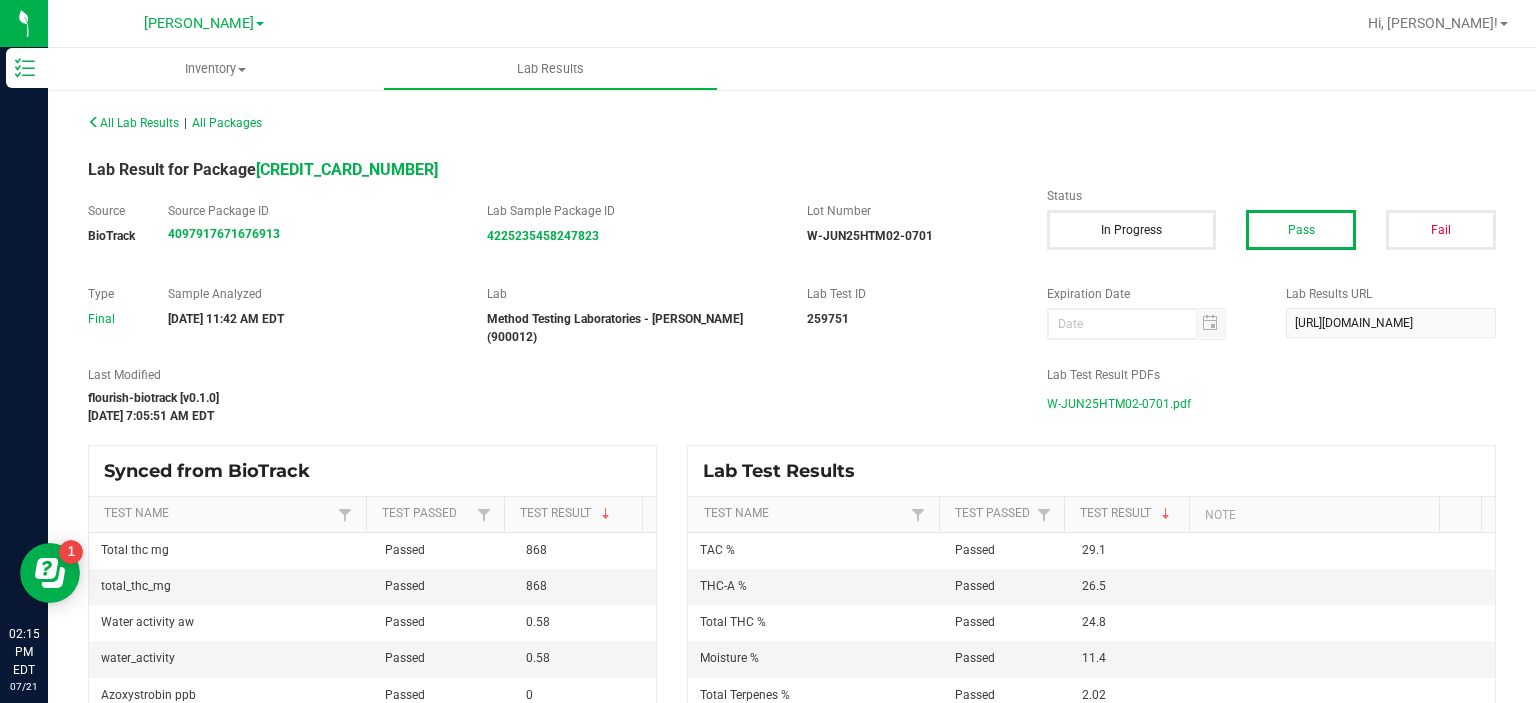 click on "W-JUN25HTM02-0701.pdf" at bounding box center (1119, 404) 